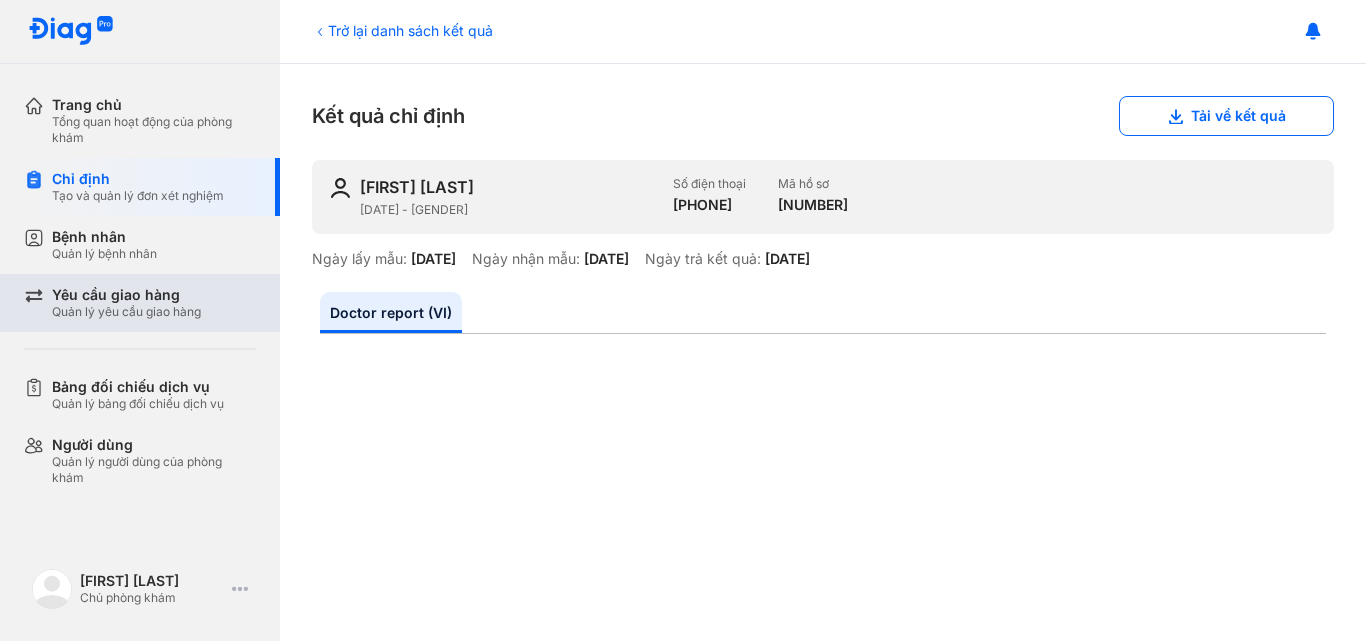 scroll, scrollTop: 0, scrollLeft: 0, axis: both 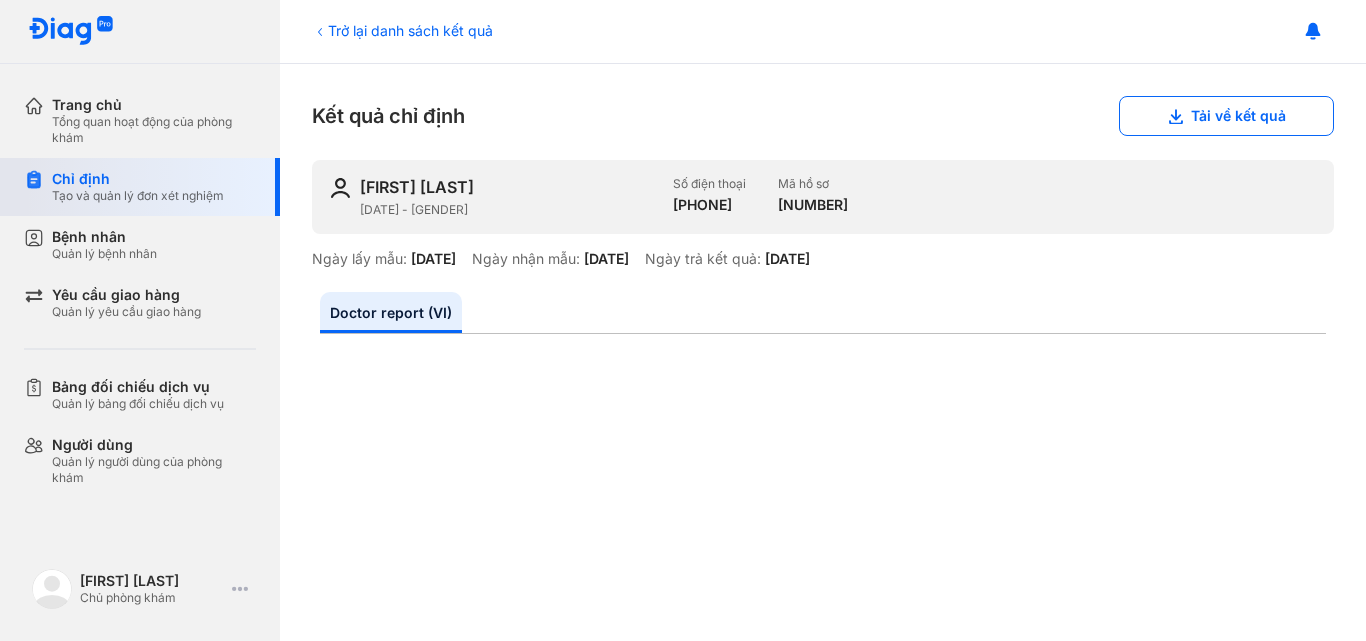 click on "Chỉ định" at bounding box center (138, 179) 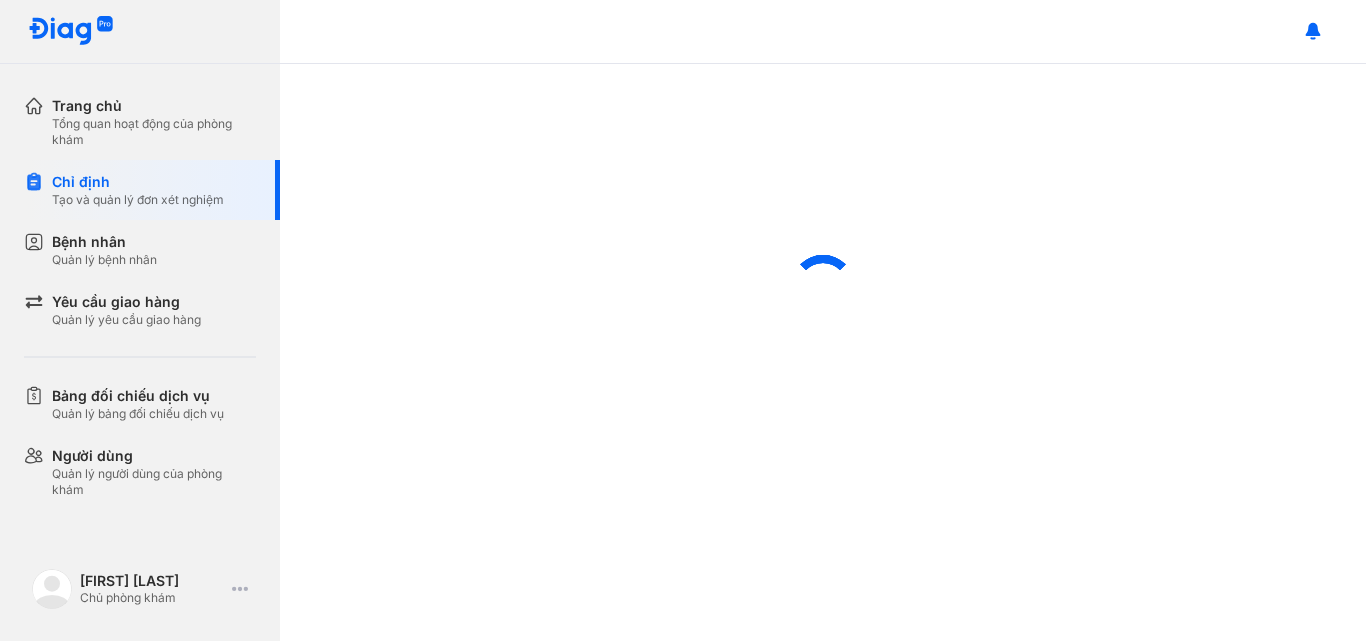 scroll, scrollTop: 0, scrollLeft: 0, axis: both 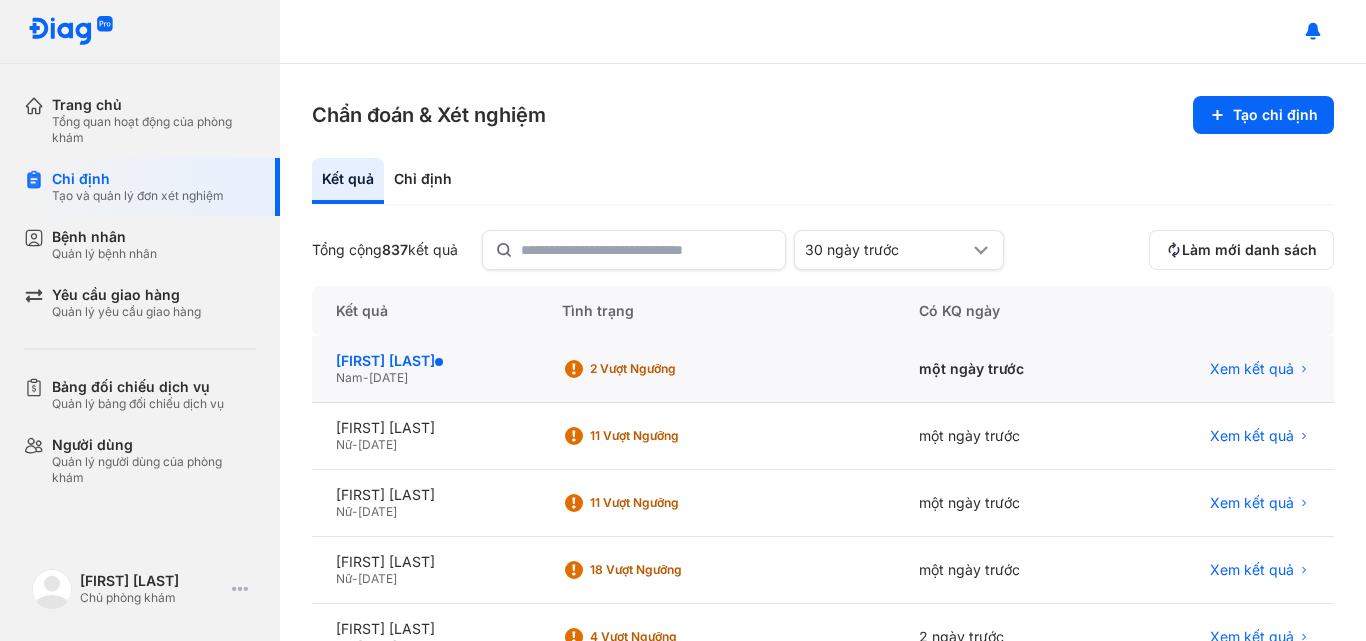 click on "PHAN ĐÌNH NGỌC" 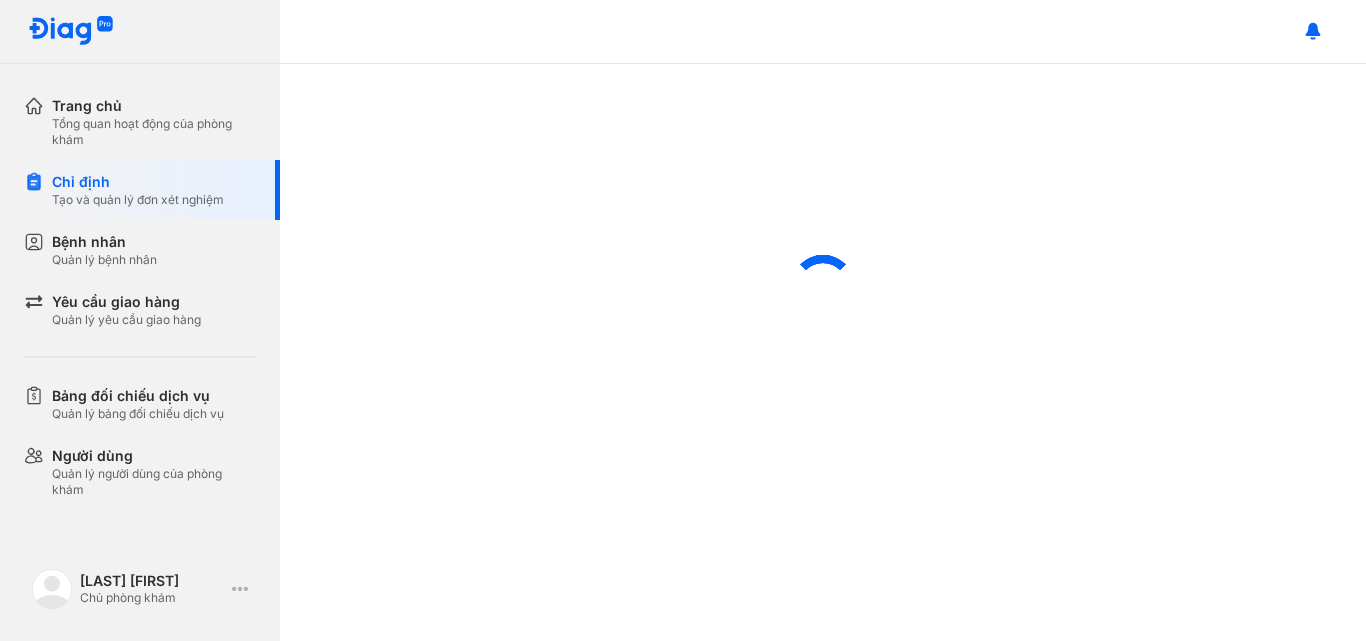 scroll, scrollTop: 0, scrollLeft: 0, axis: both 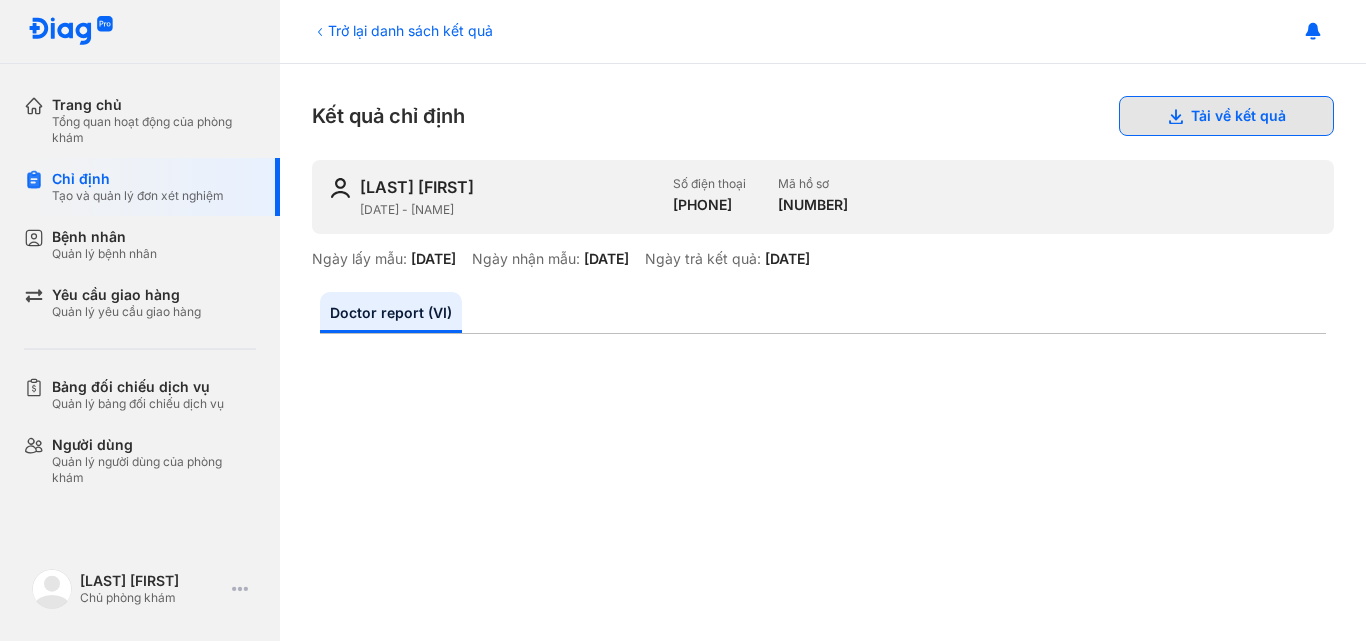 click on "Tải về kết quả" at bounding box center (1226, 116) 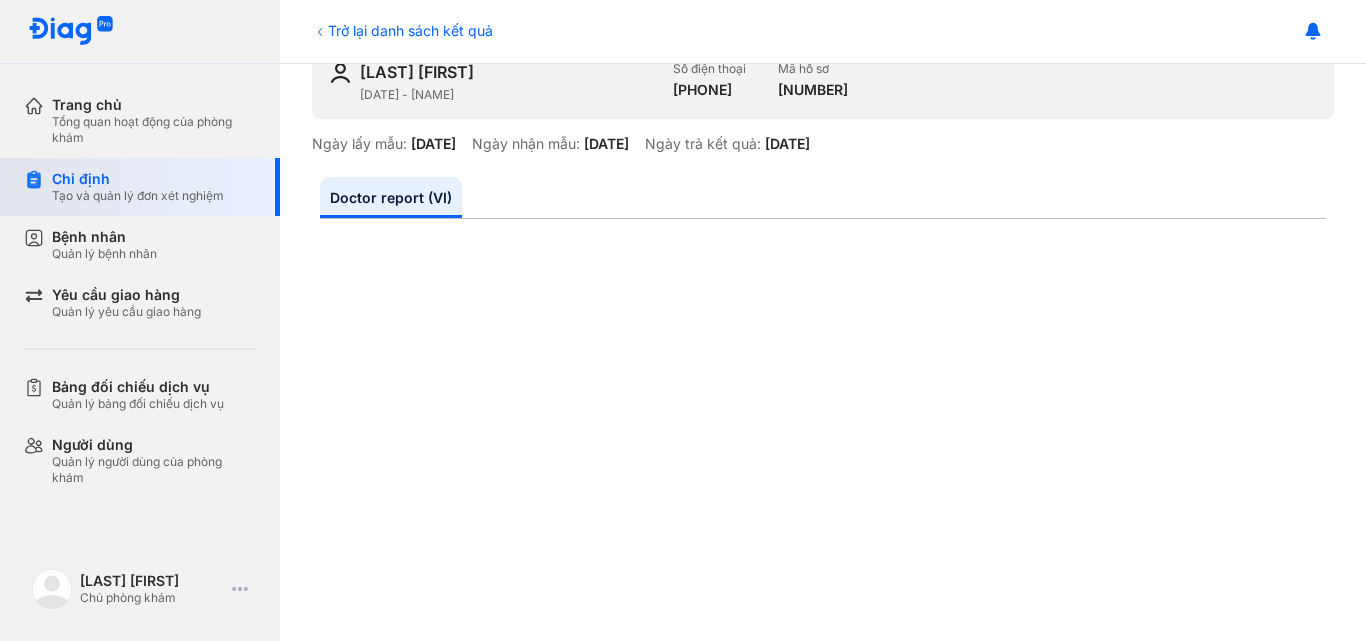 scroll, scrollTop: 200, scrollLeft: 0, axis: vertical 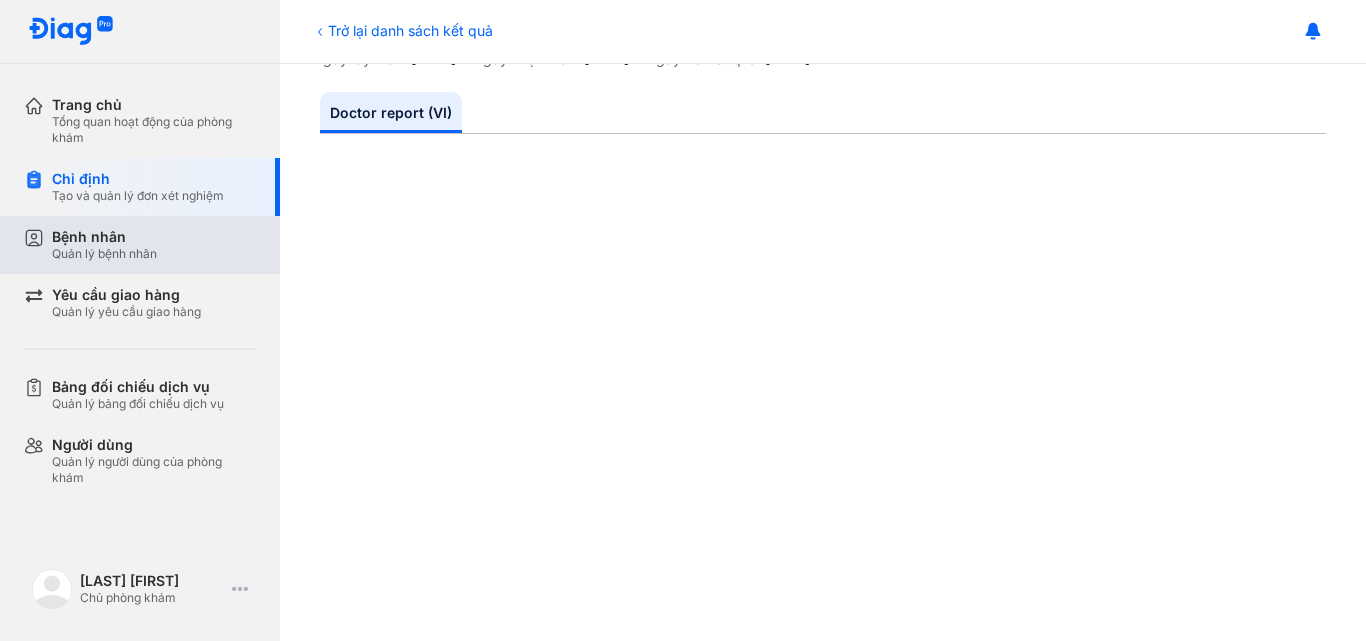 click on "Bệnh nhân Quản lý bệnh nhân" at bounding box center (154, 245) 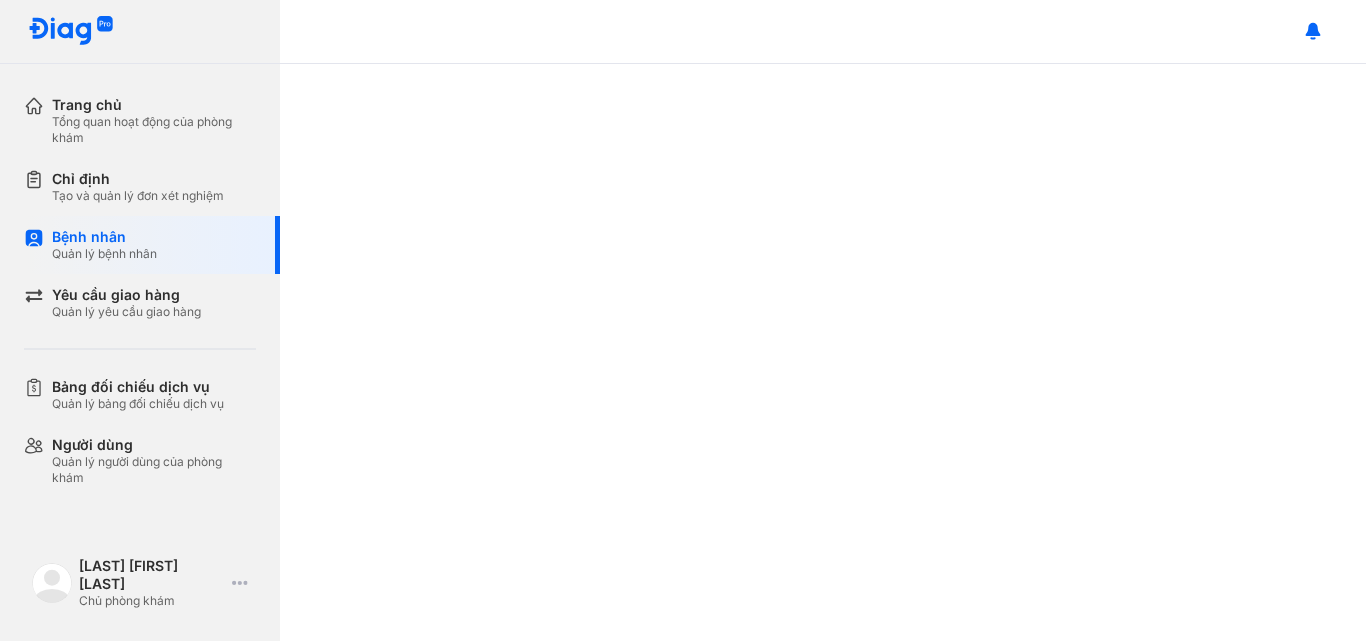scroll, scrollTop: 0, scrollLeft: 0, axis: both 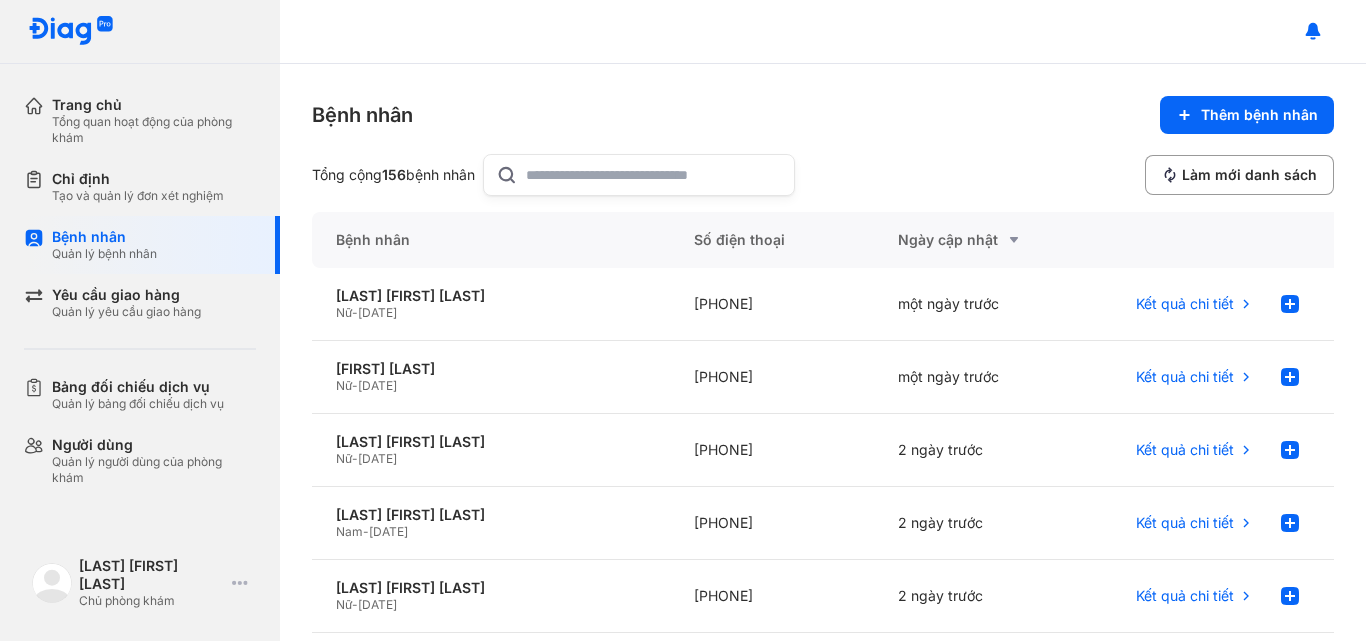 click 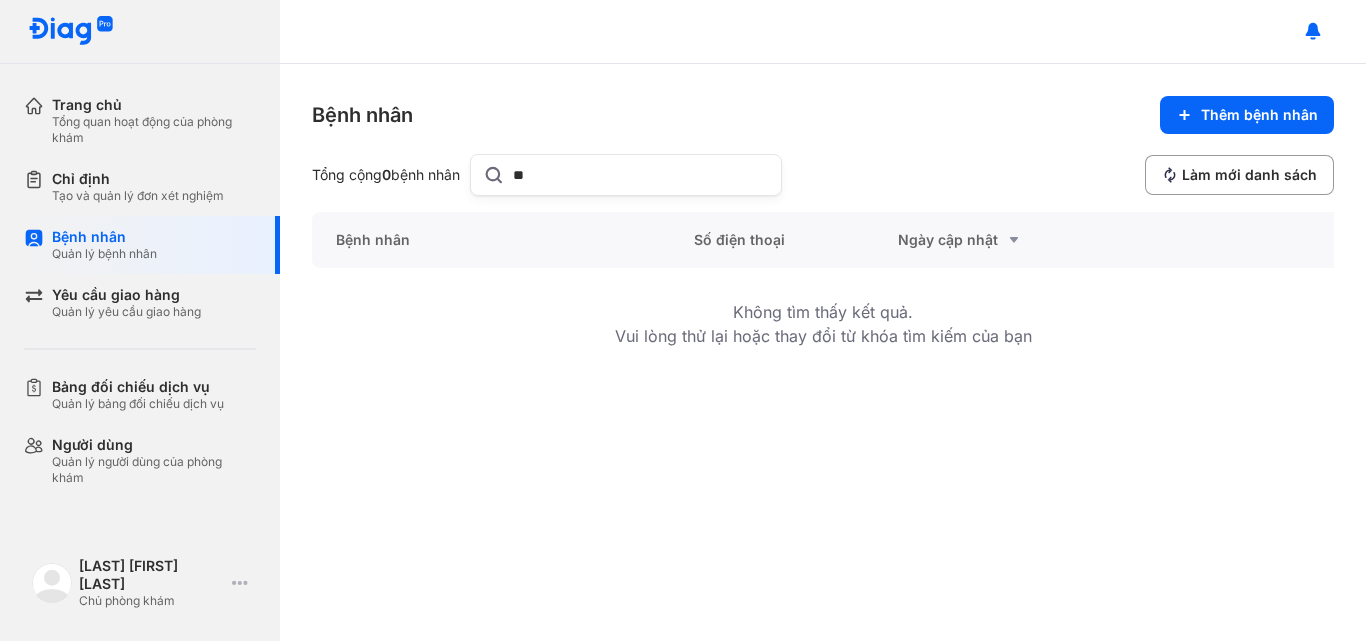 type on "*" 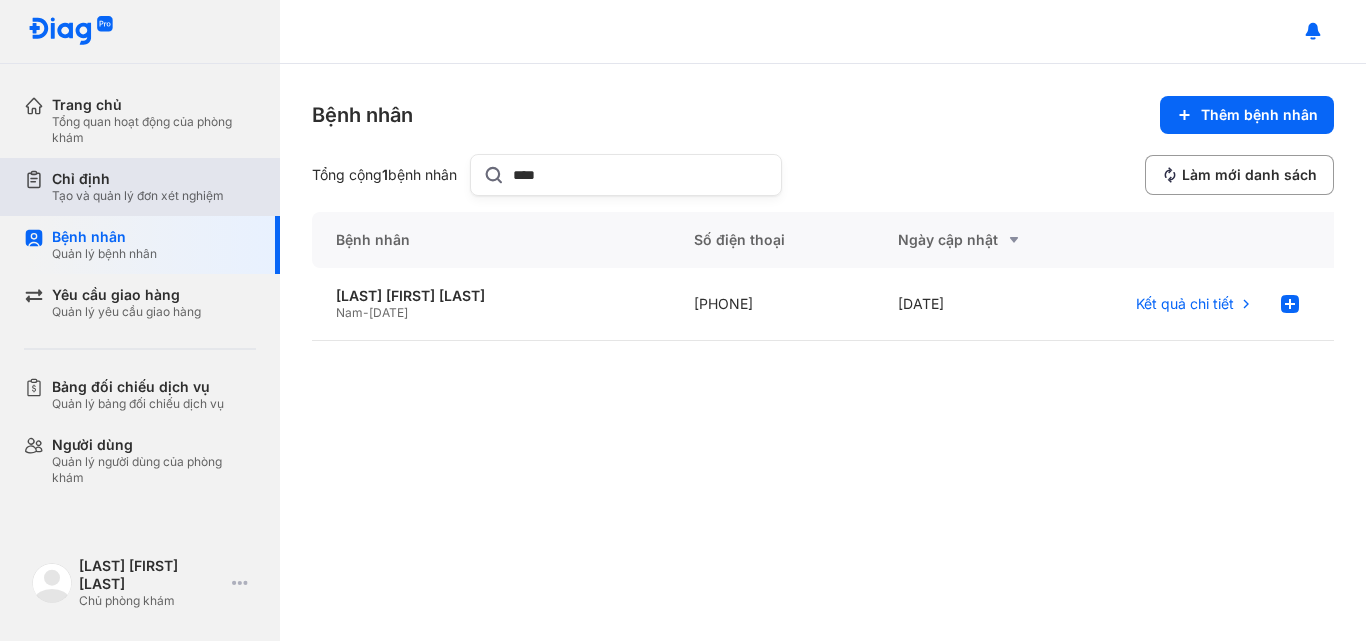 type on "****" 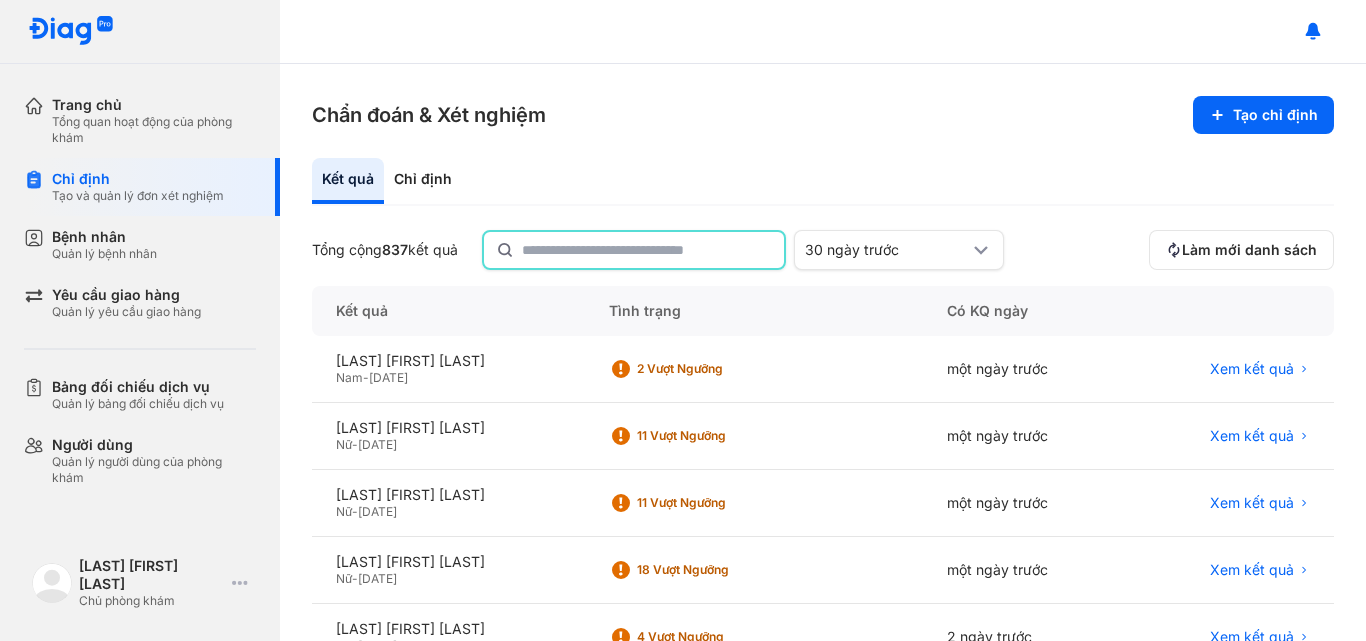 click 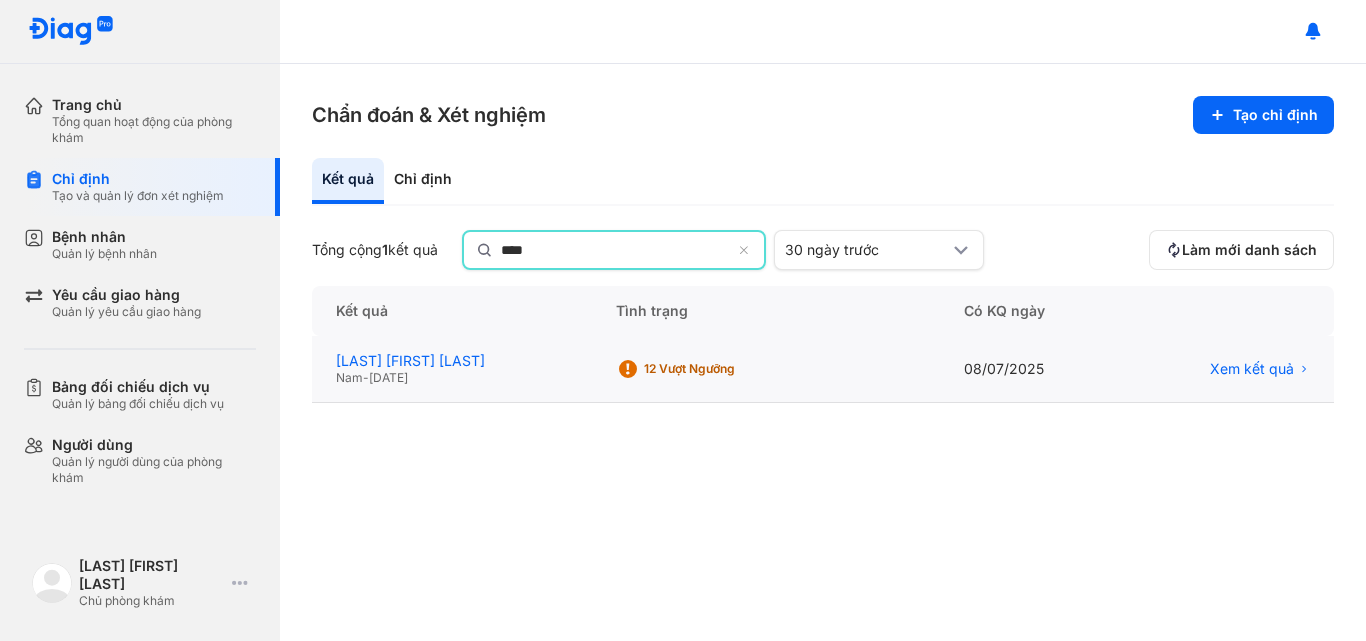 type on "****" 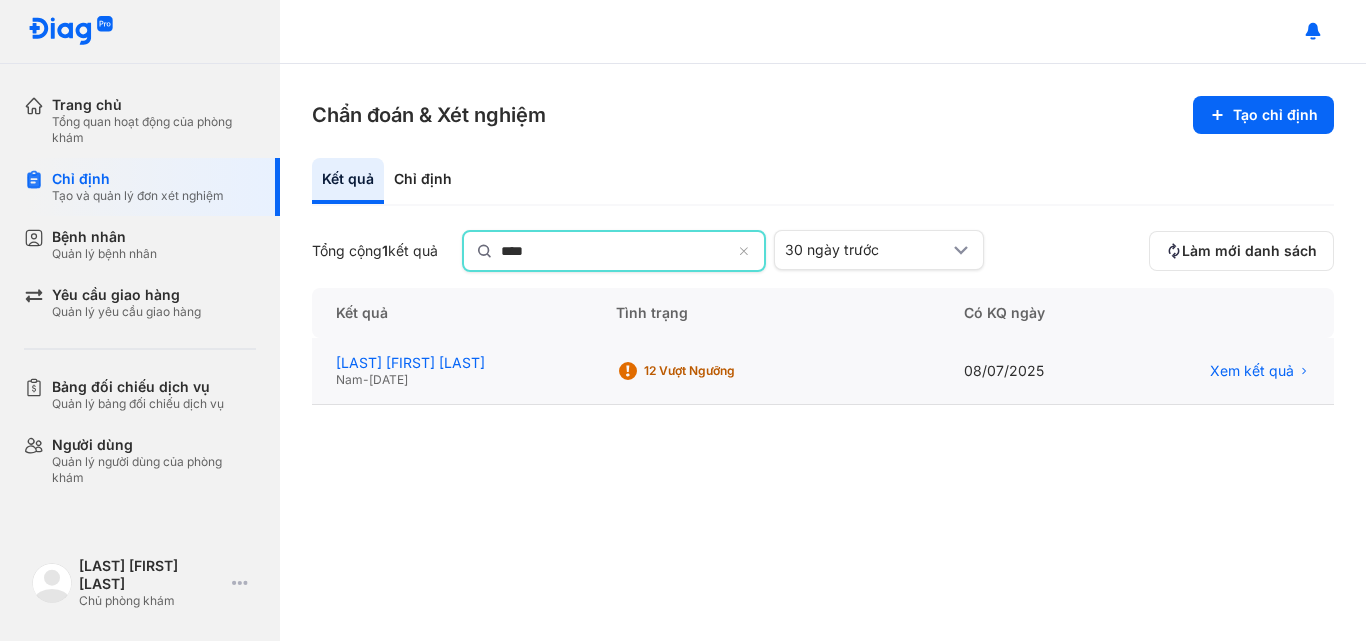 click on "[FULL NAME]" 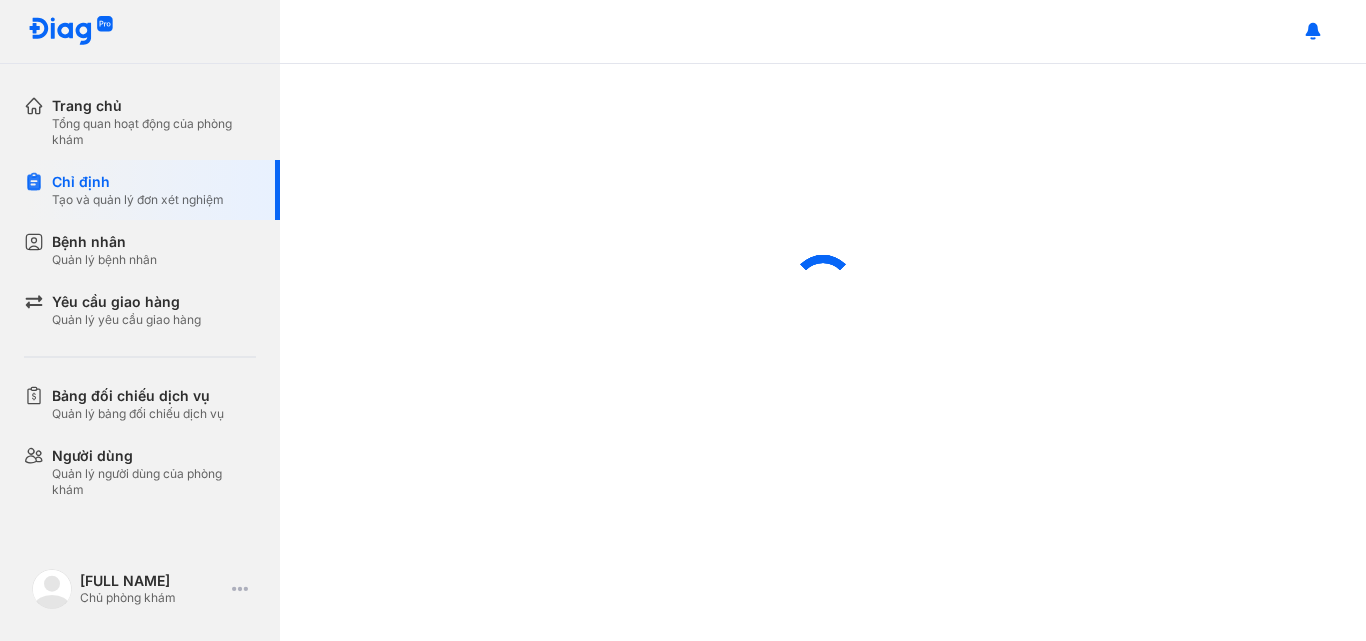 scroll, scrollTop: 0, scrollLeft: 0, axis: both 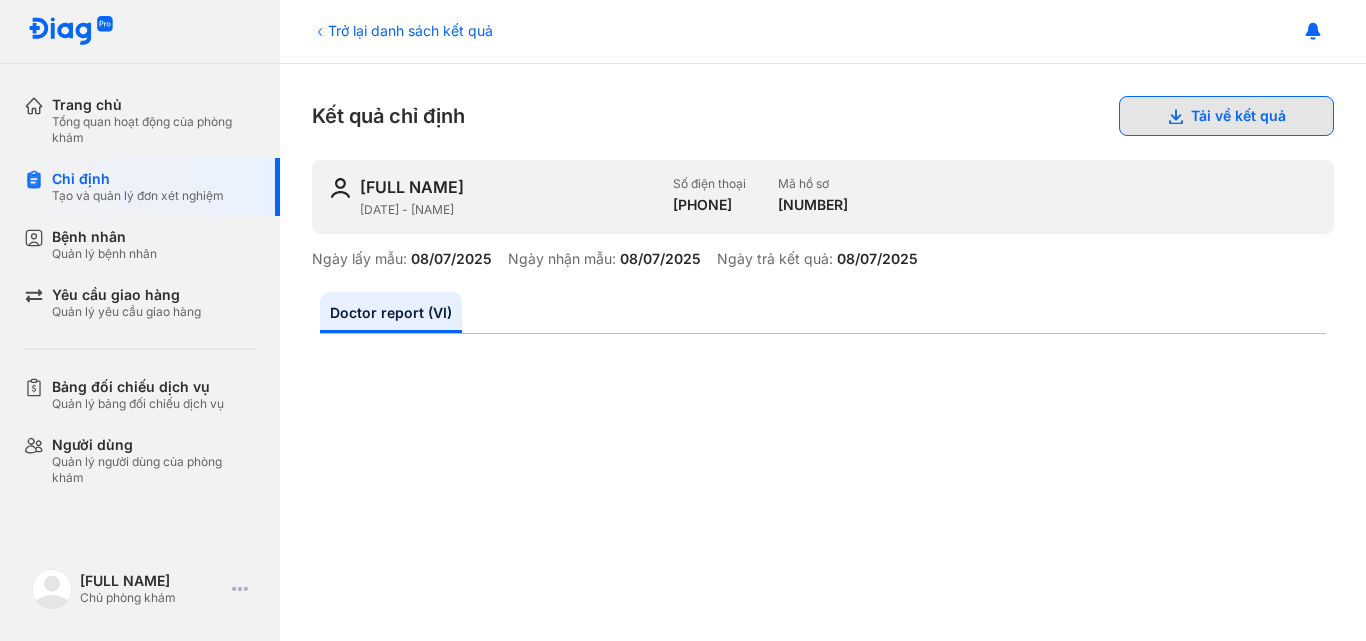 click on "Tải về kết quả" at bounding box center (1226, 116) 